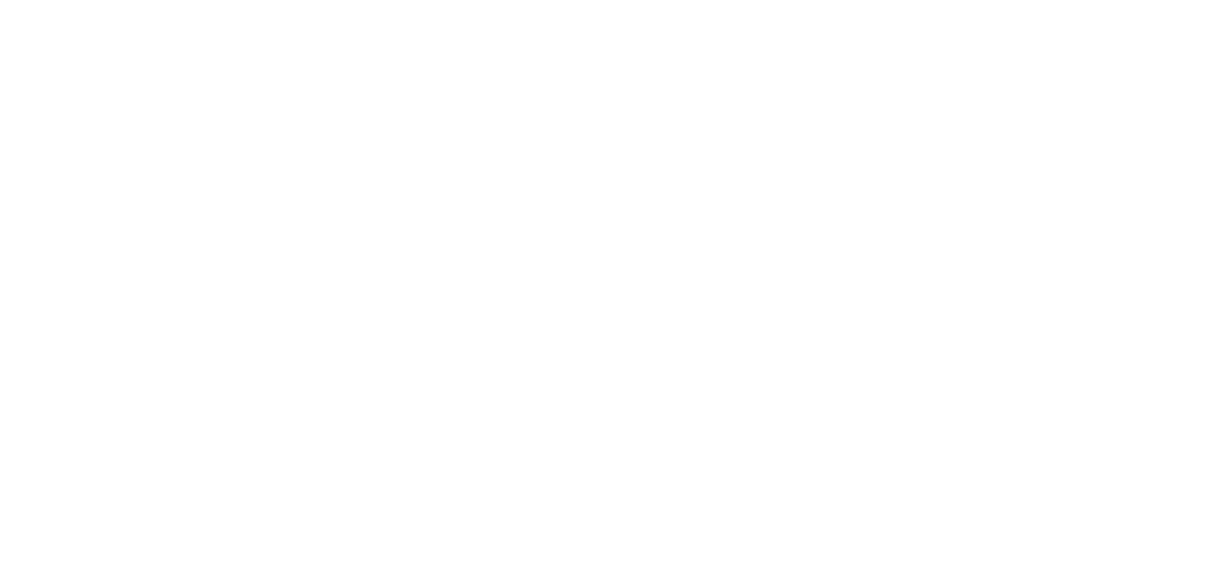 scroll, scrollTop: 0, scrollLeft: 0, axis: both 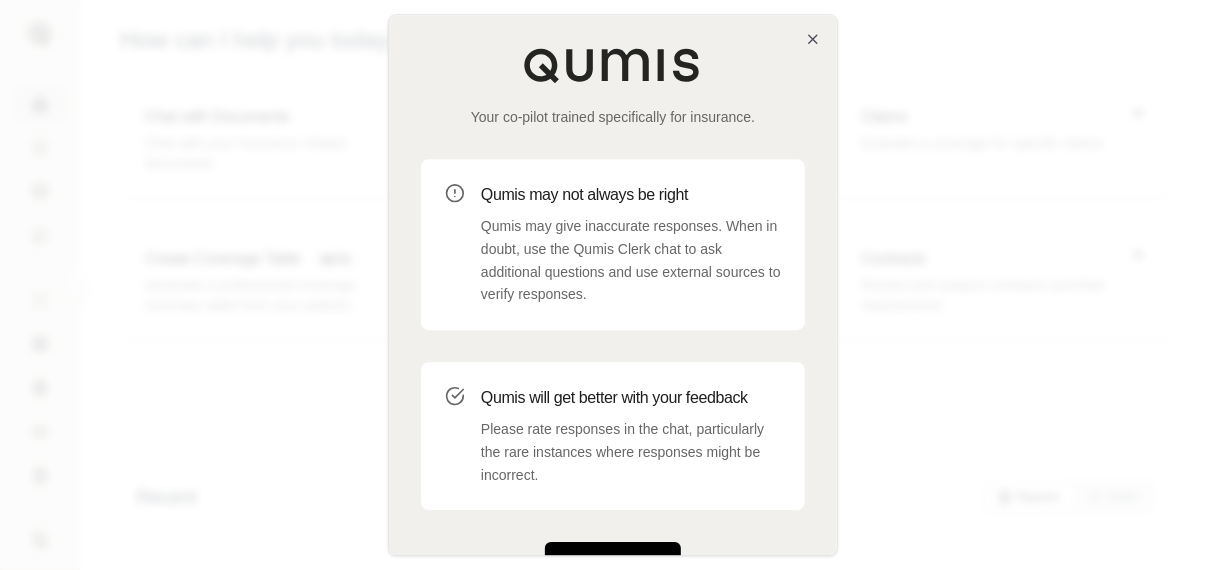 click on "Get Started" at bounding box center [613, 563] 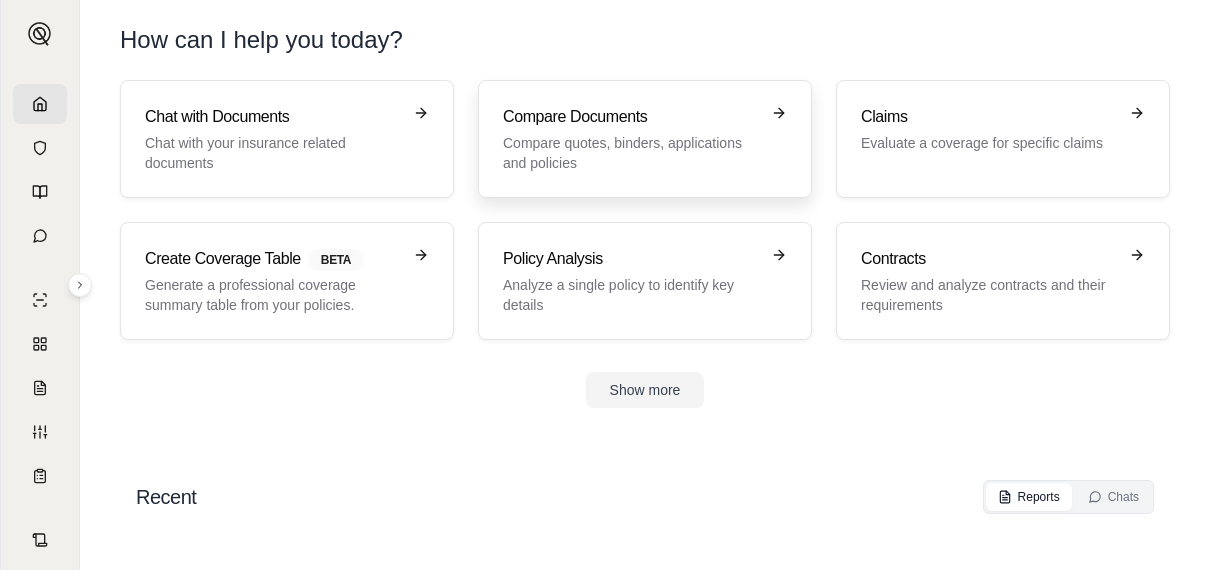click on "Compare Documents" at bounding box center [631, 117] 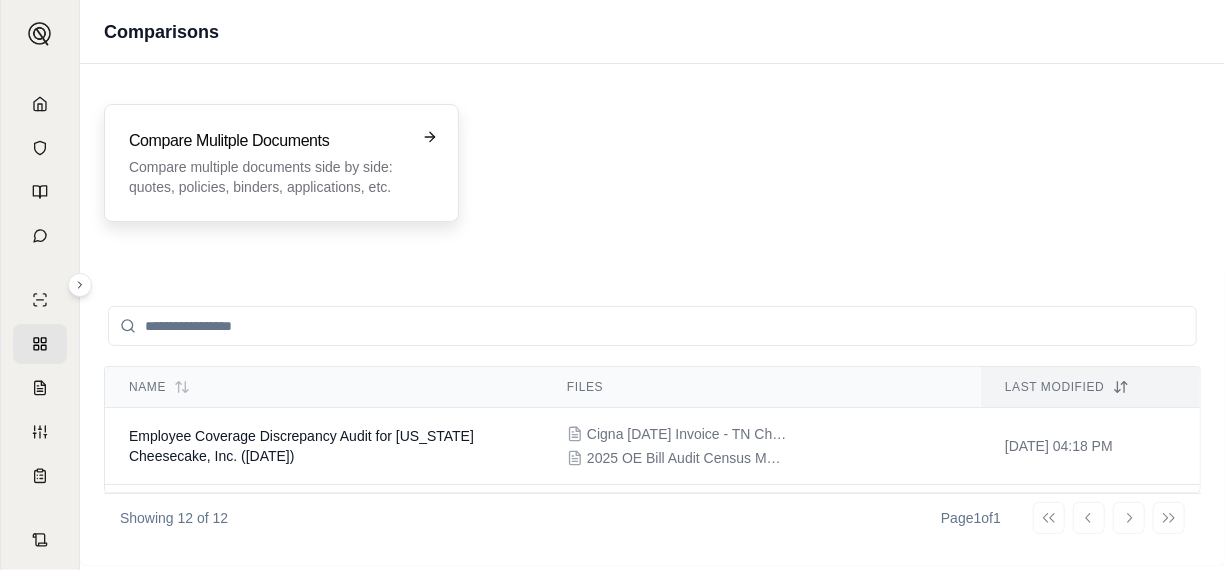click on "Compare Mulitple Documents" at bounding box center [267, 141] 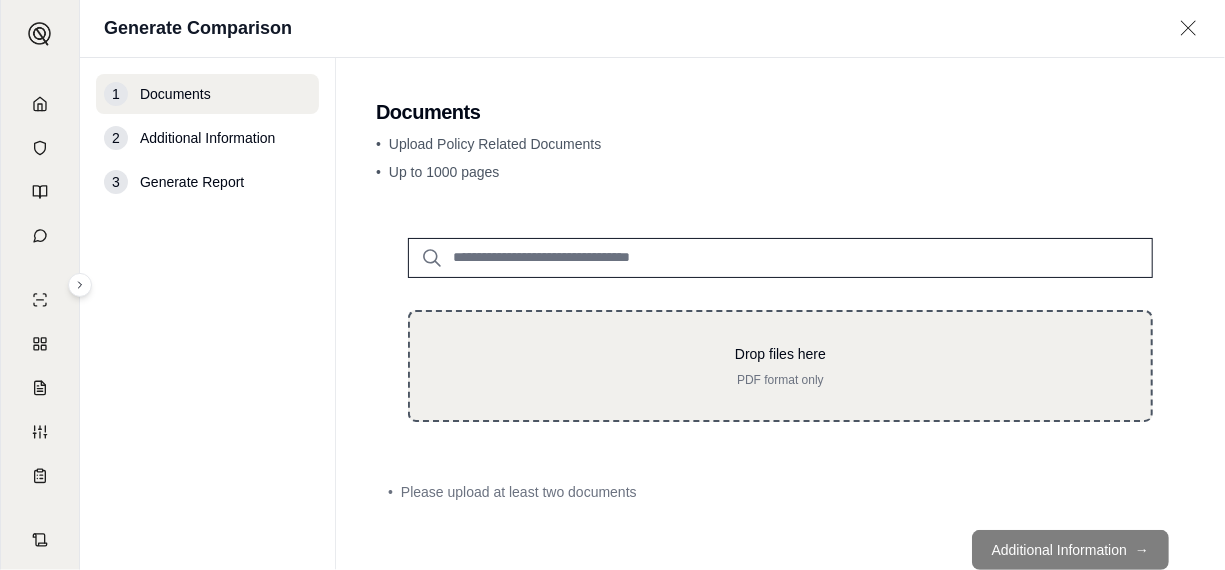 click on "Drop files here" at bounding box center [780, 354] 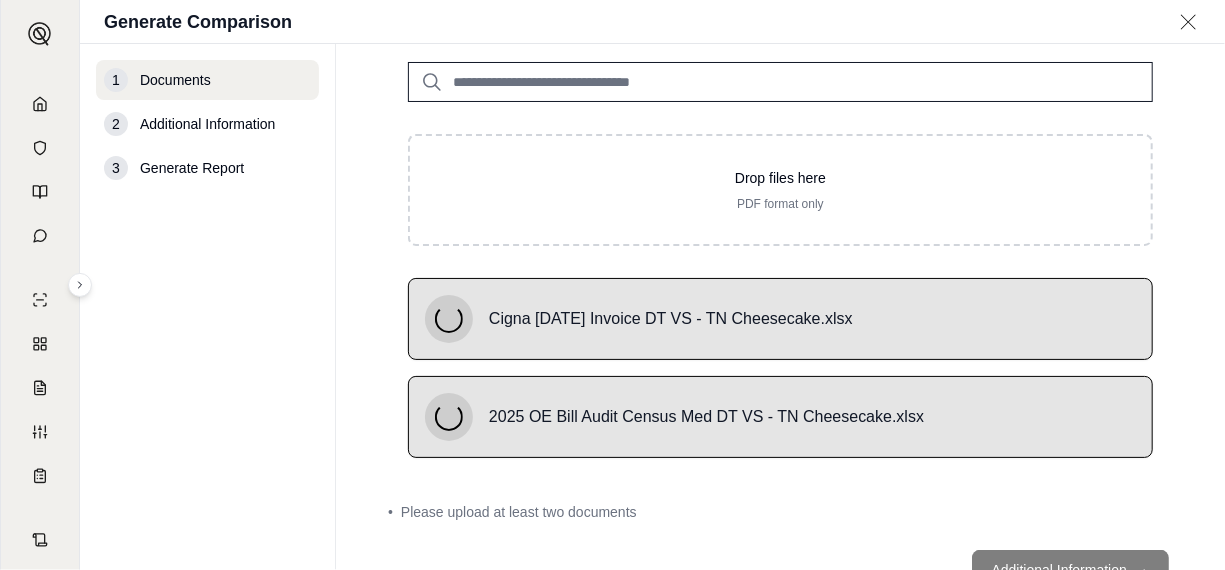 scroll, scrollTop: 163, scrollLeft: 0, axis: vertical 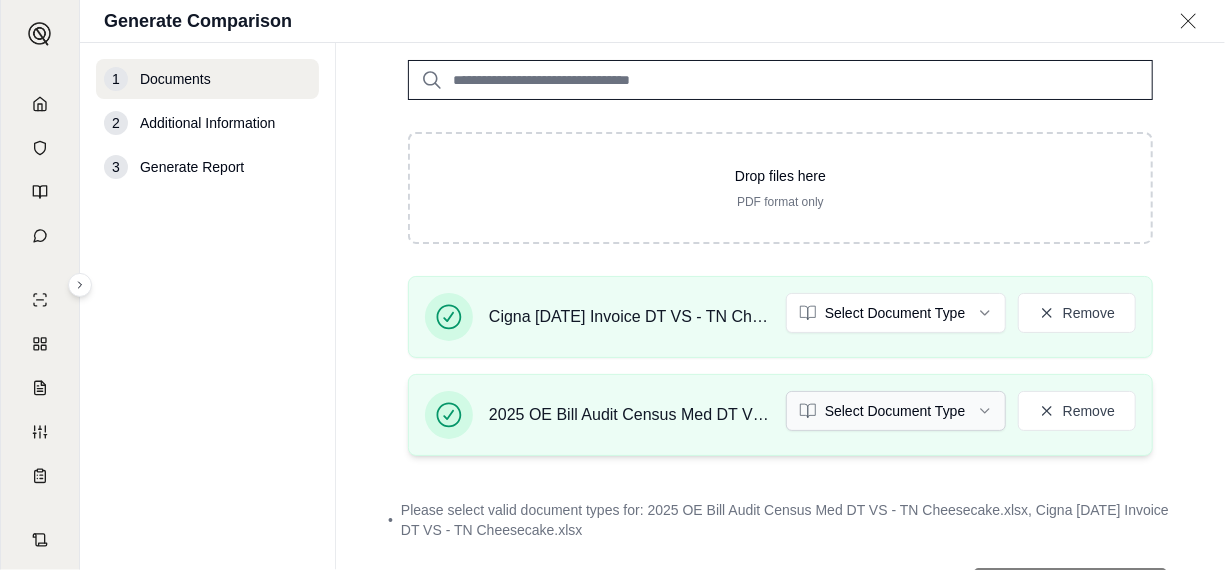 click on "K Generate Comparison 1 Documents 2 Additional Information 3 Generate Report Documents • Upload Policy Related Documents • Up to 1000 pages Drop files here PDF format only Cigna [DATE] Invoice DT VS - TN Cheesecake.xlsx Select Document Type Remove 2025 OE Bill Audit Census Med DT VS - TN Cheesecake.xlsx Select Document Type Remove • Please select valid document types for: 2025 OE Bill Audit Census Med DT VS - TN Cheesecake.xlsx,
Cigna [DATE] Invoice DT VS - TN Cheesecake.xlsx Additional Information →" at bounding box center [612, 285] 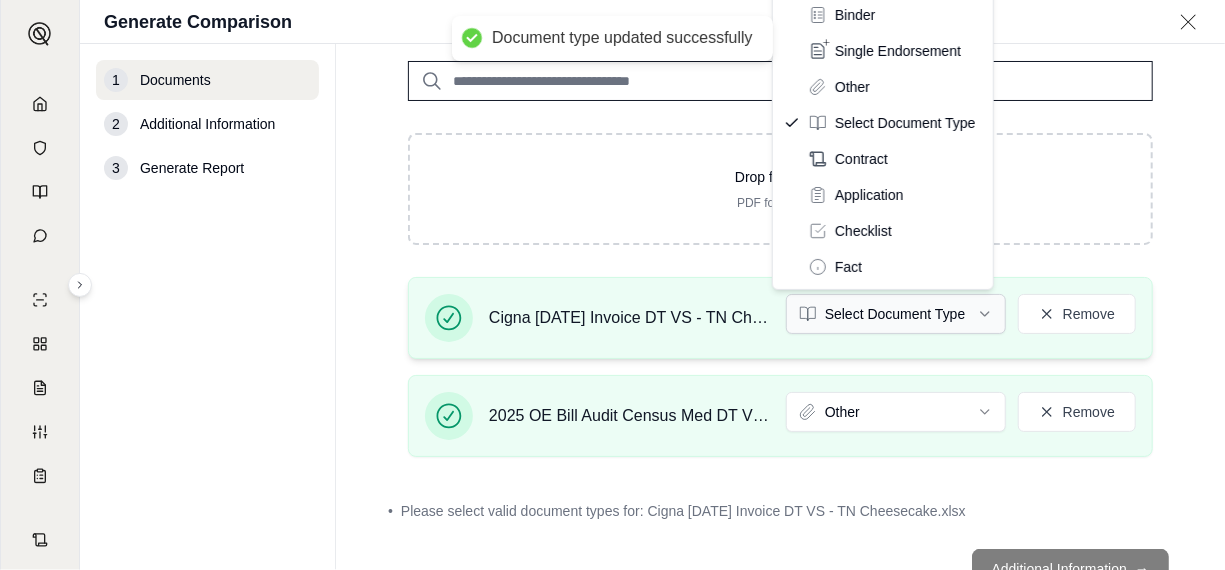 click on "Document type updated successfully K Generate Comparison 1 Documents 2 Additional Information 3 Generate Report Documents • Upload Policy Related Documents • Up to 1000 pages Drop files here PDF format only Cigna [DATE] Invoice DT VS - TN Cheesecake.xlsx Select Document Type Remove 2025 OE Bill Audit Census Med DT VS - TN Cheesecake.xlsx Other Remove • Please select valid document types for: Cigna [DATE] Invoice DT VS - TN Cheesecake.xlsx Additional Information →
Policy Quote Binder Single Endorsement Other Select Document Type Contract Application Checklist Fact" at bounding box center [612, 285] 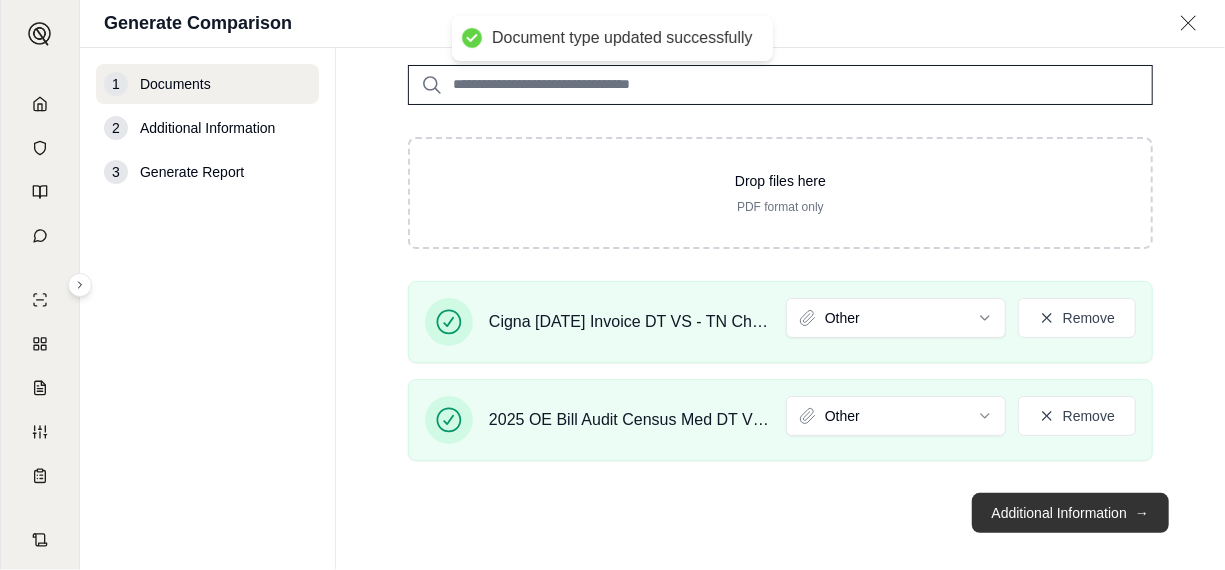 click on "Additional Information →" at bounding box center (1070, 513) 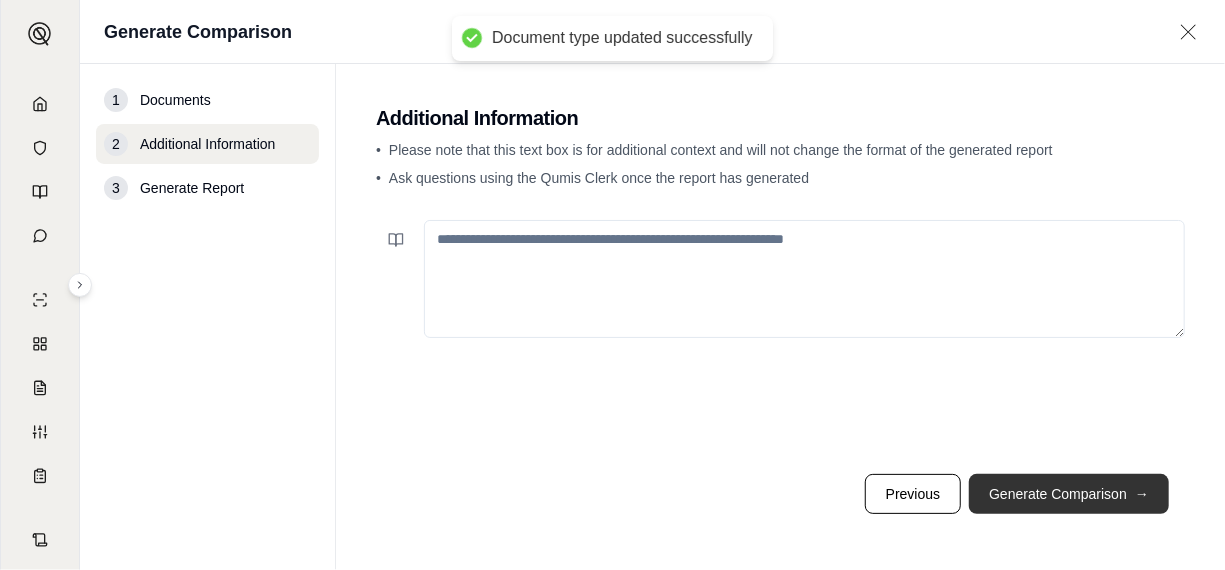 scroll, scrollTop: 0, scrollLeft: 0, axis: both 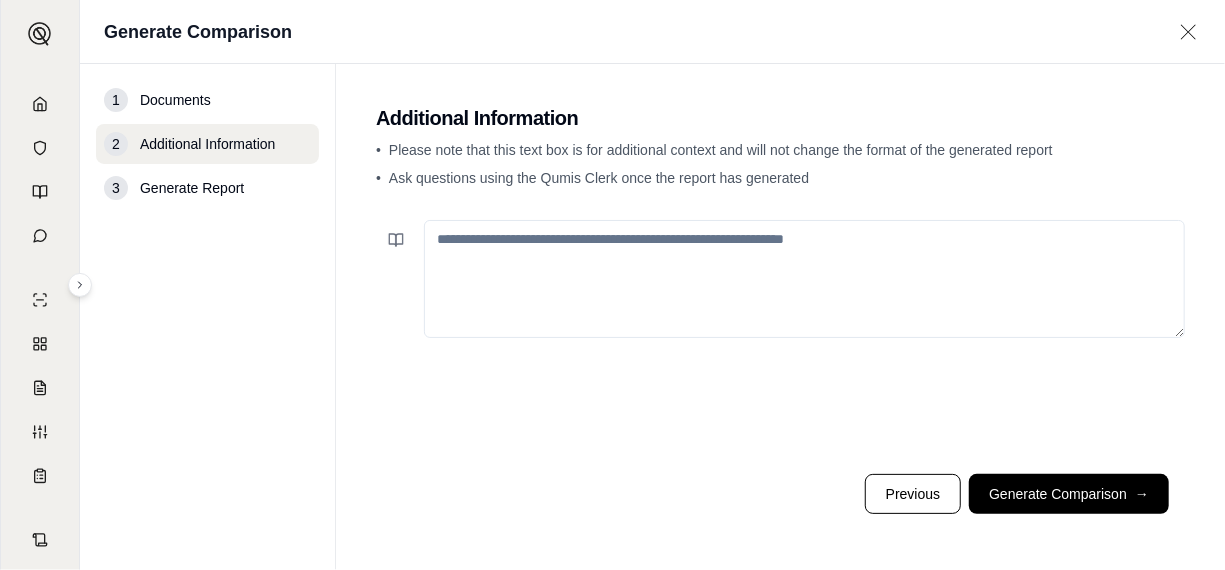 click at bounding box center (804, 279) 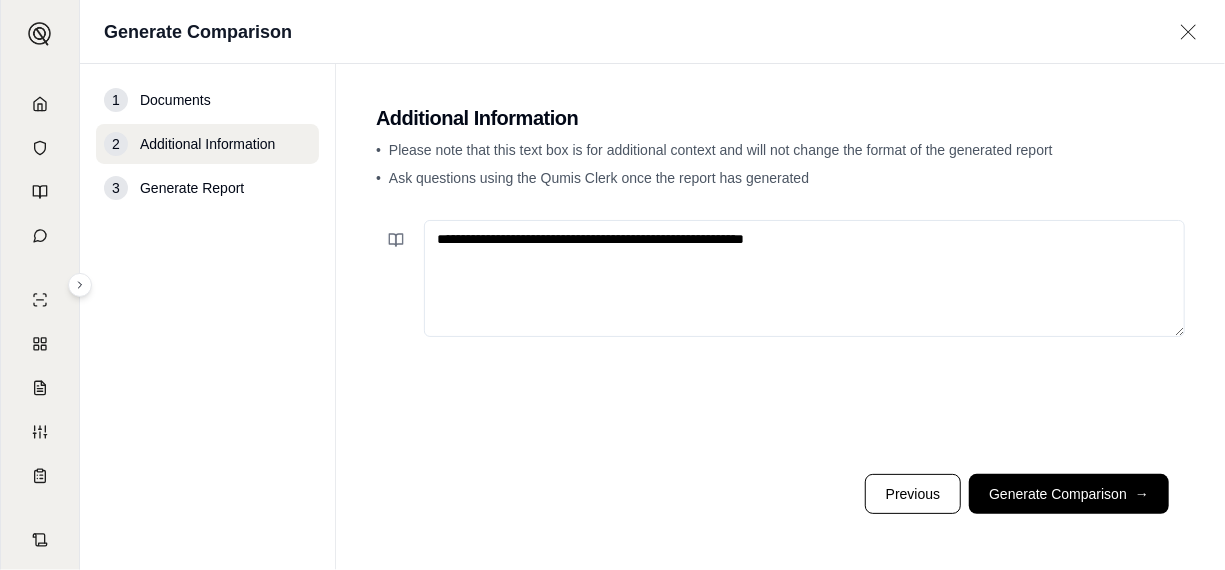 click on "**********" at bounding box center [804, 278] 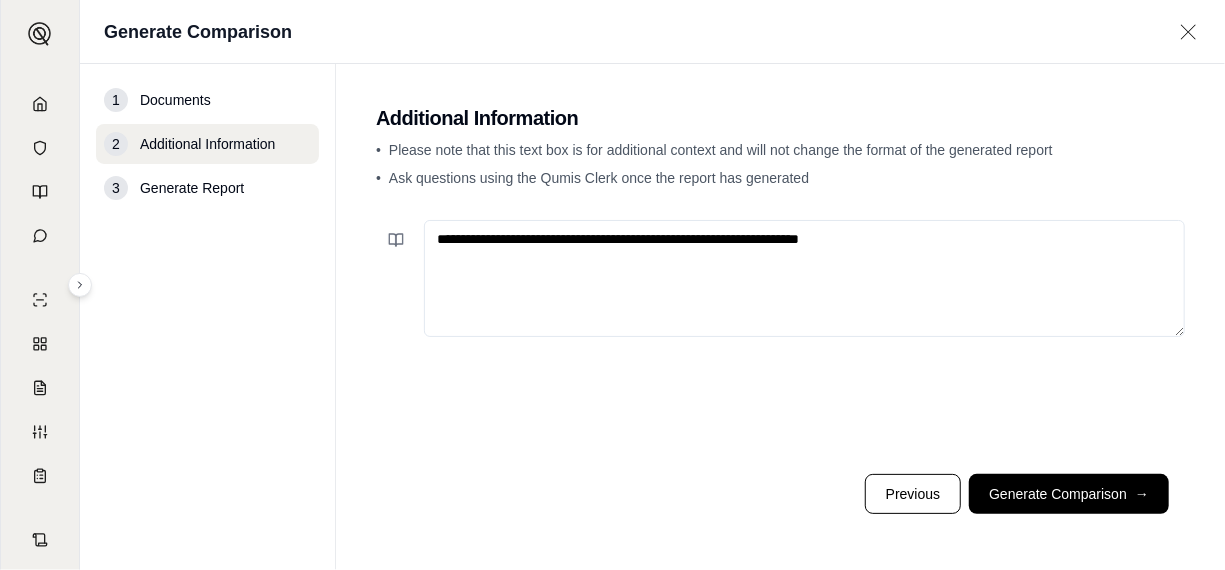 click on "**********" at bounding box center [804, 278] 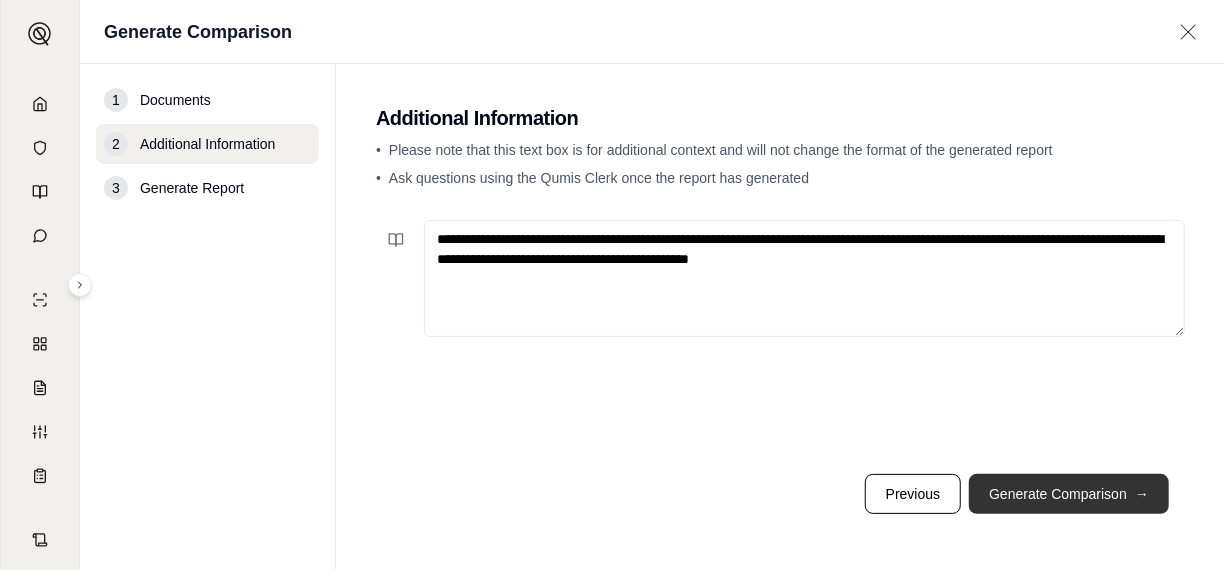 type on "**********" 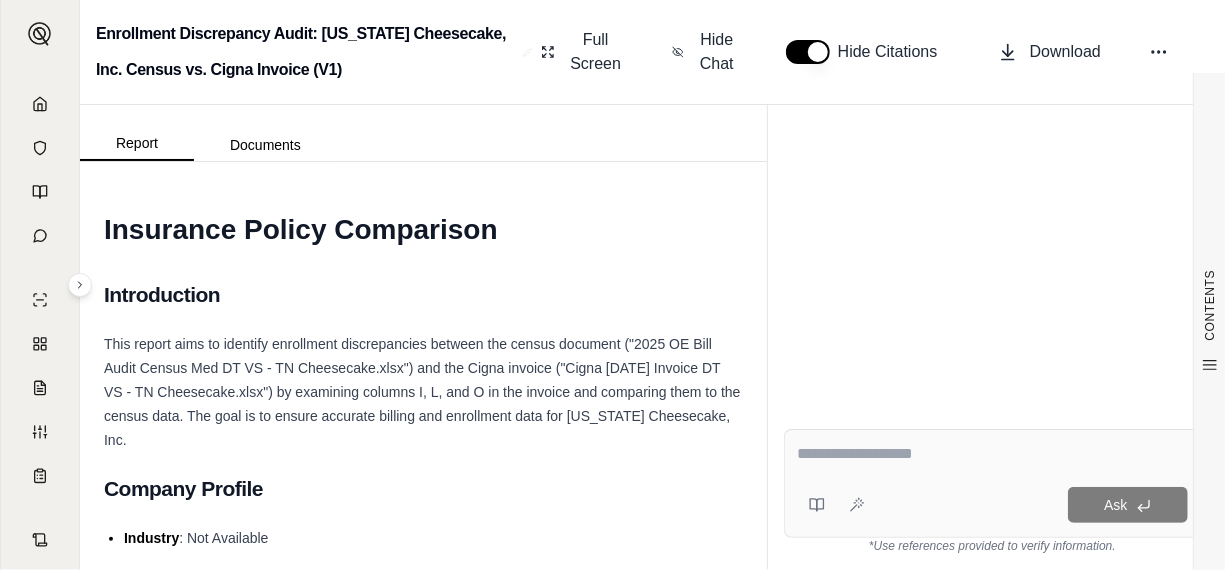scroll, scrollTop: 0, scrollLeft: 0, axis: both 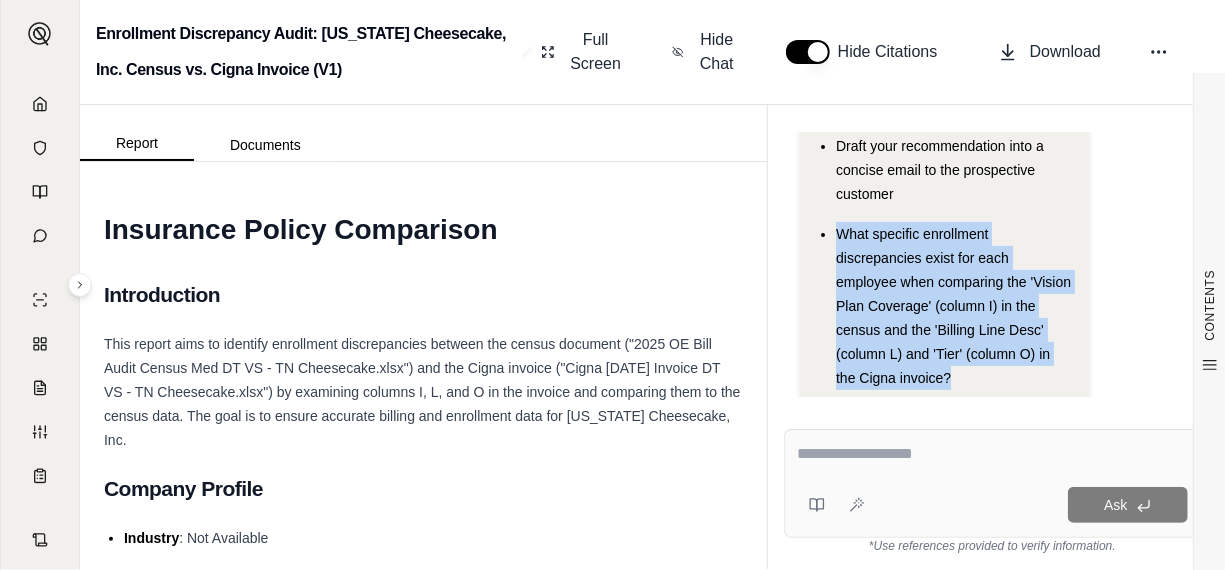 drag, startPoint x: 837, startPoint y: 206, endPoint x: 989, endPoint y: 348, distance: 208.00961 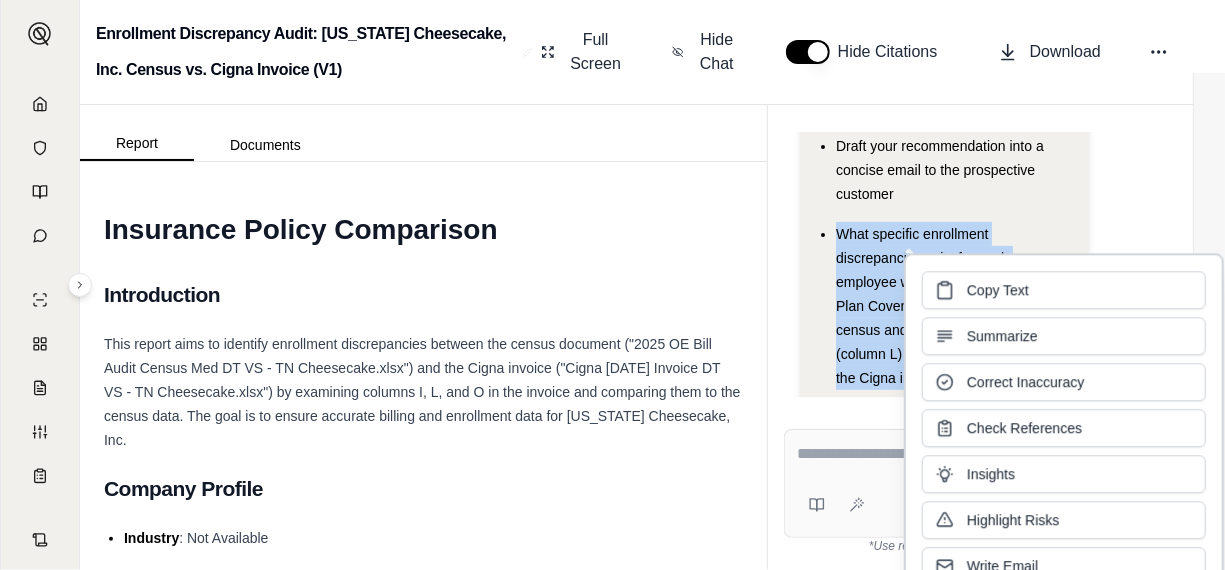 type 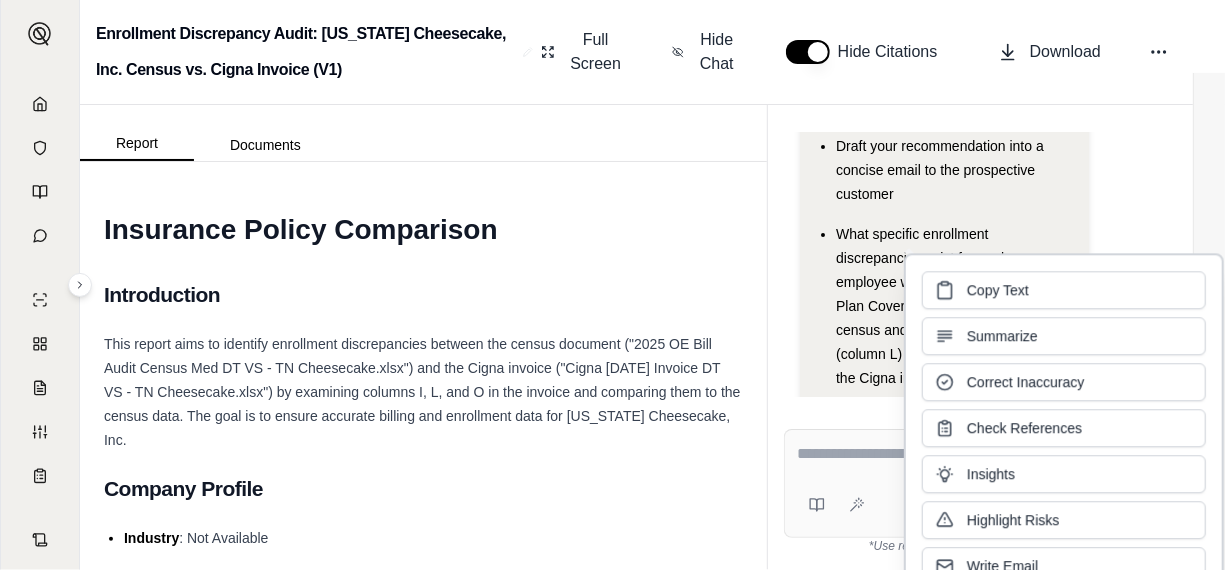 click at bounding box center (993, 454) 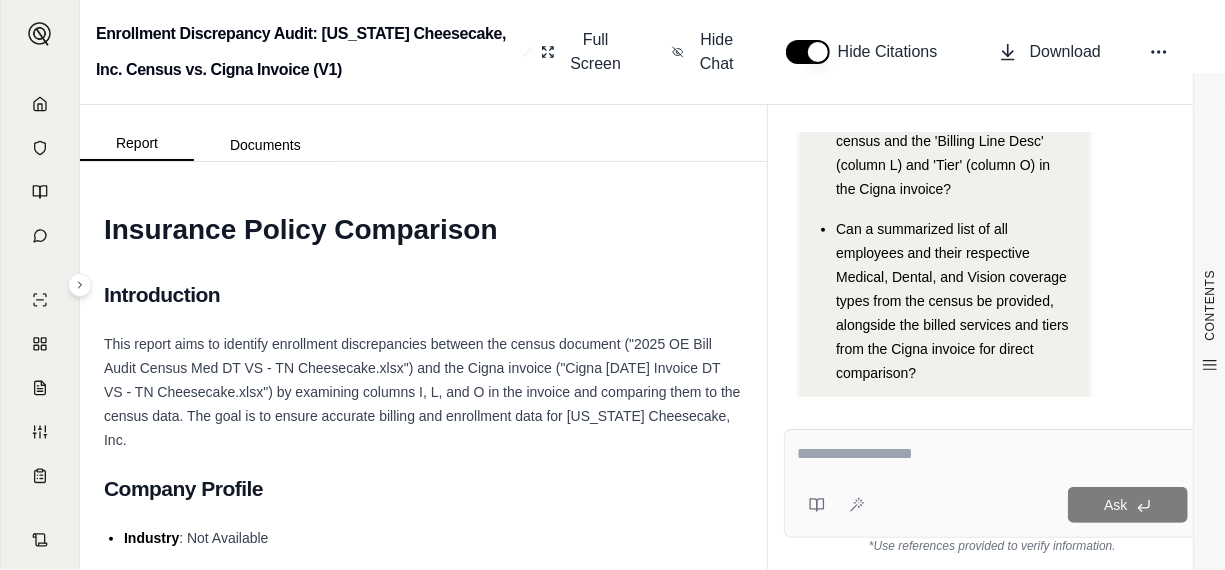 scroll, scrollTop: 534, scrollLeft: 0, axis: vertical 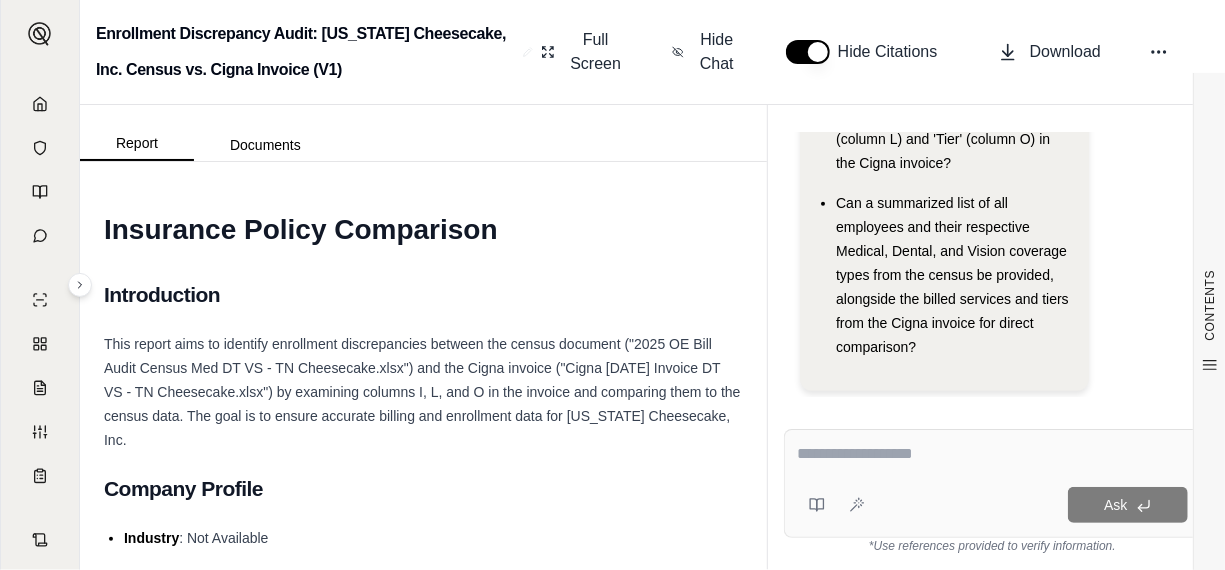 paste on "**********" 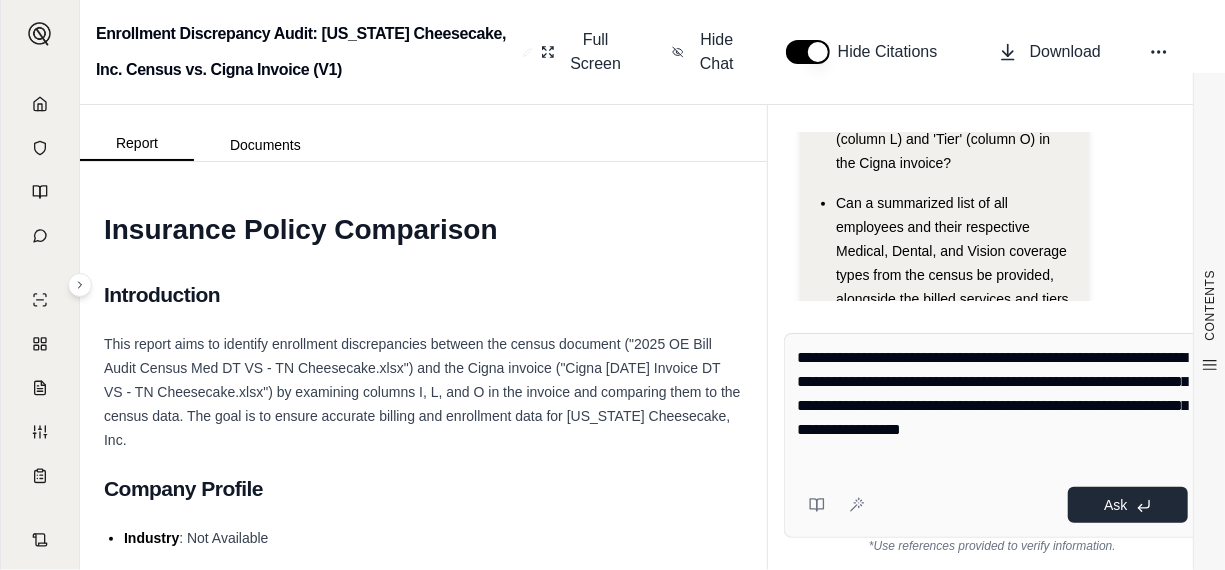 type on "**********" 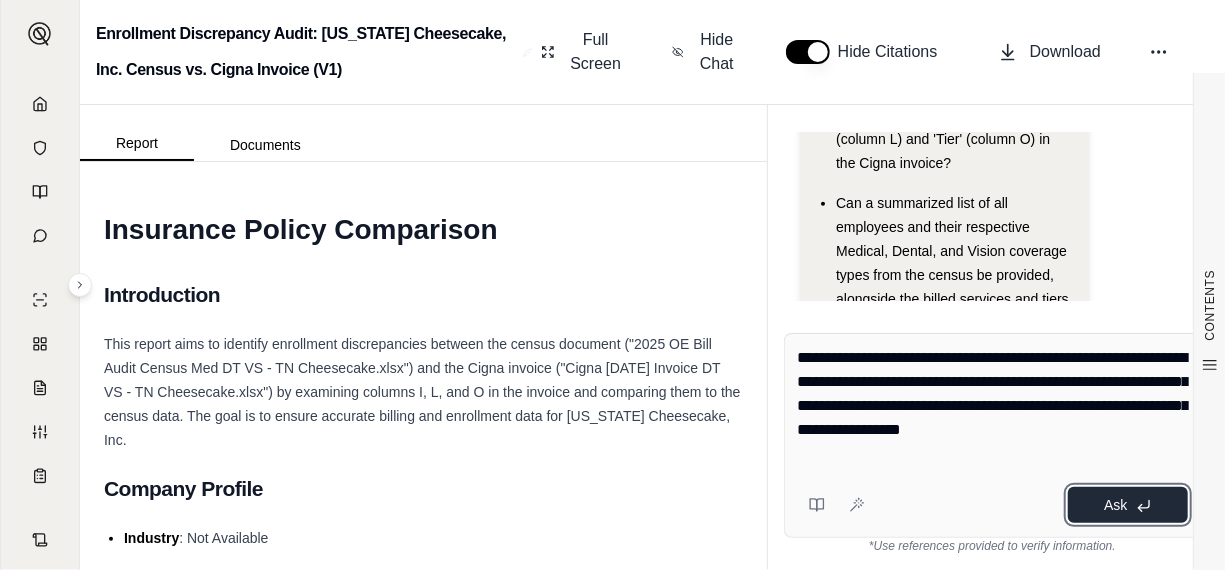 click 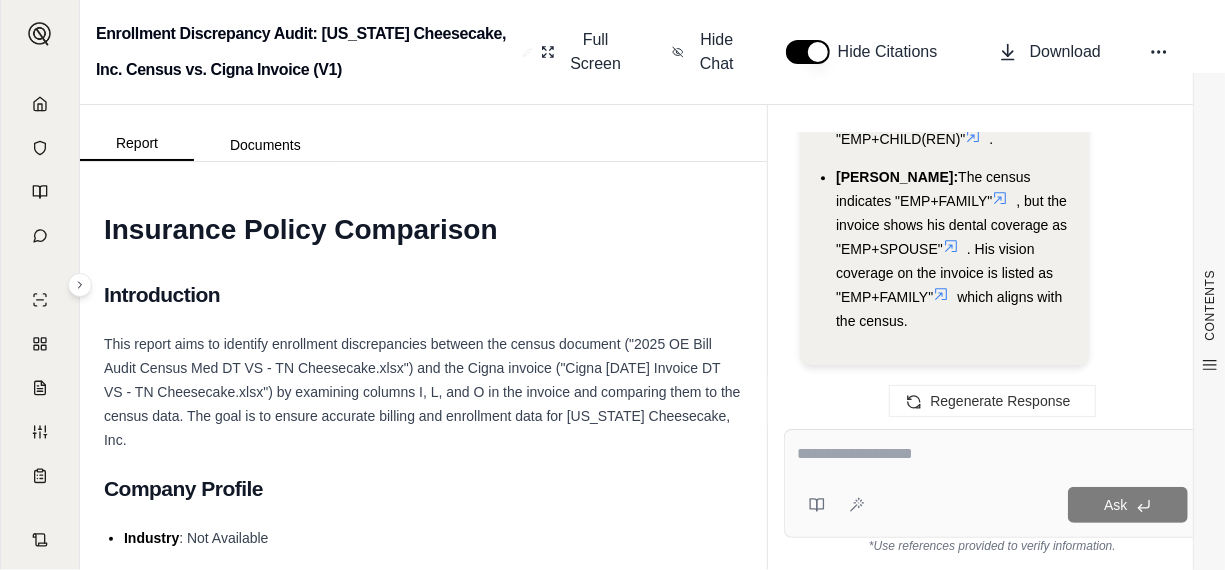 scroll, scrollTop: 3116, scrollLeft: 0, axis: vertical 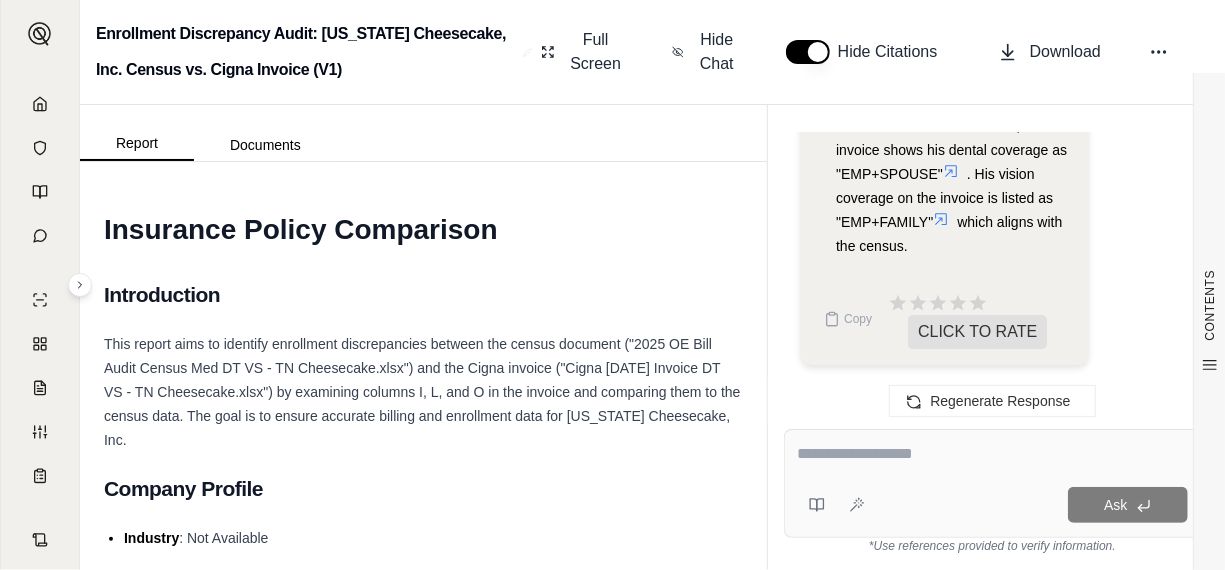 click at bounding box center (993, 454) 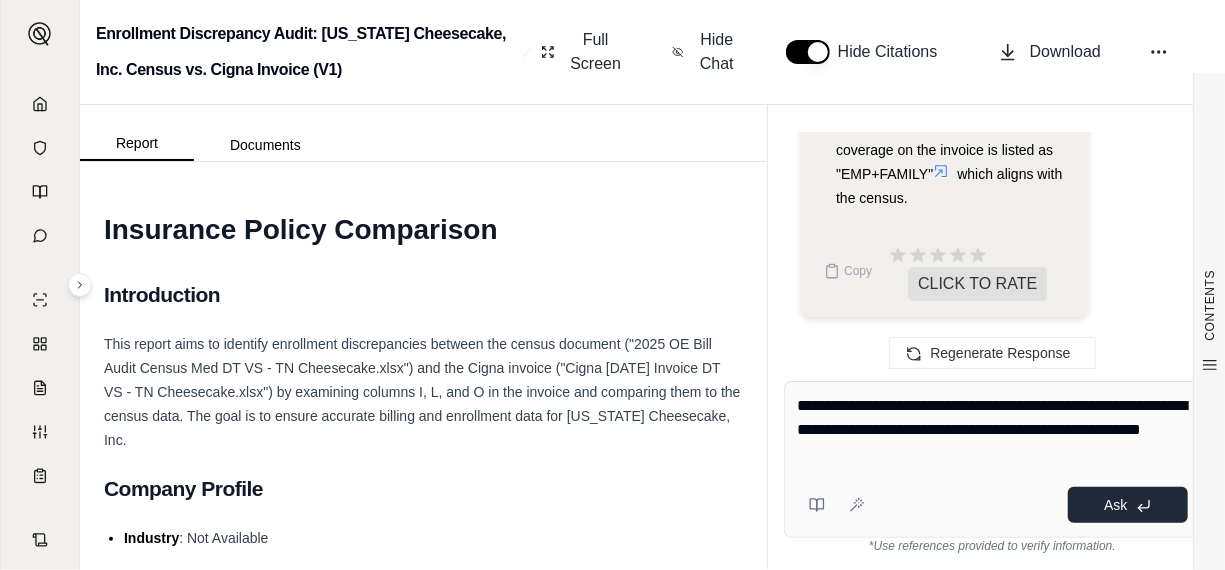 type on "**********" 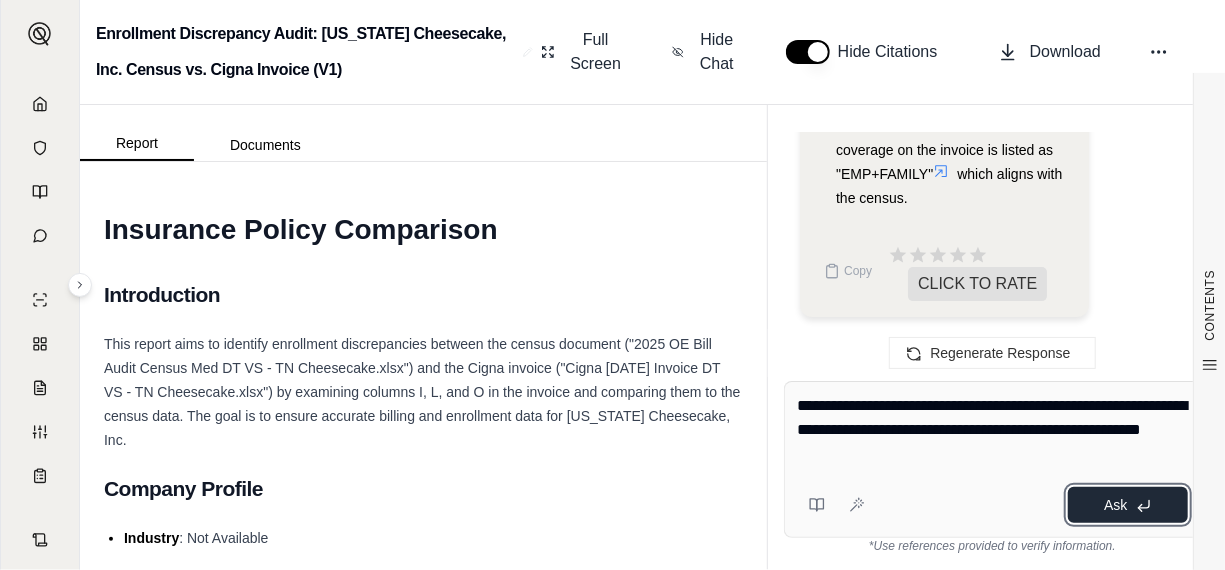 click on "Ask" at bounding box center (1128, 505) 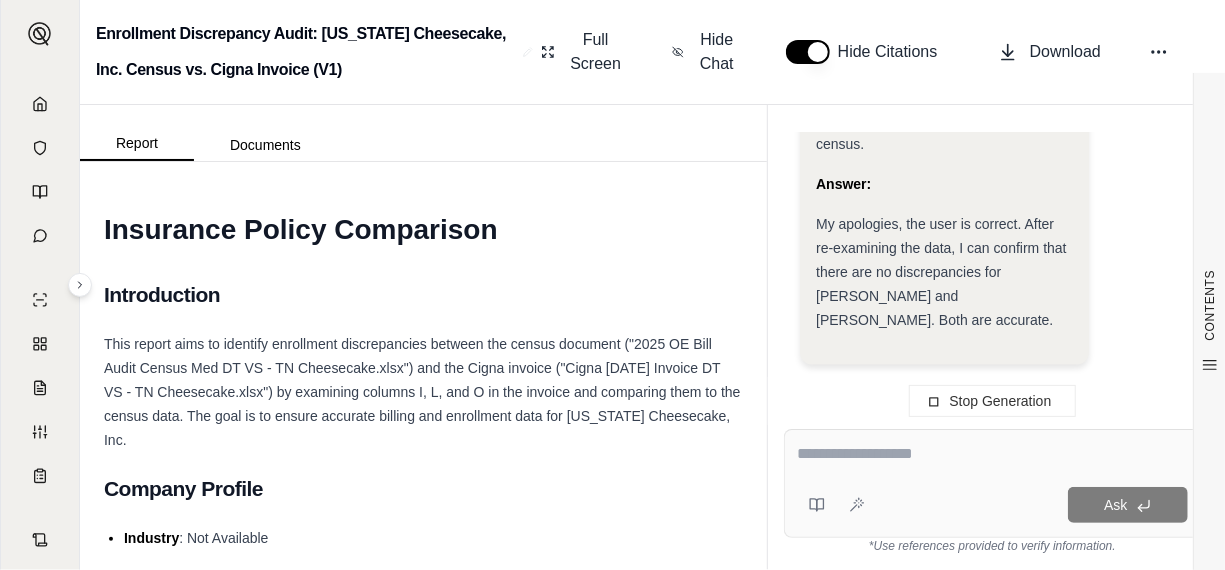 scroll, scrollTop: 5630, scrollLeft: 0, axis: vertical 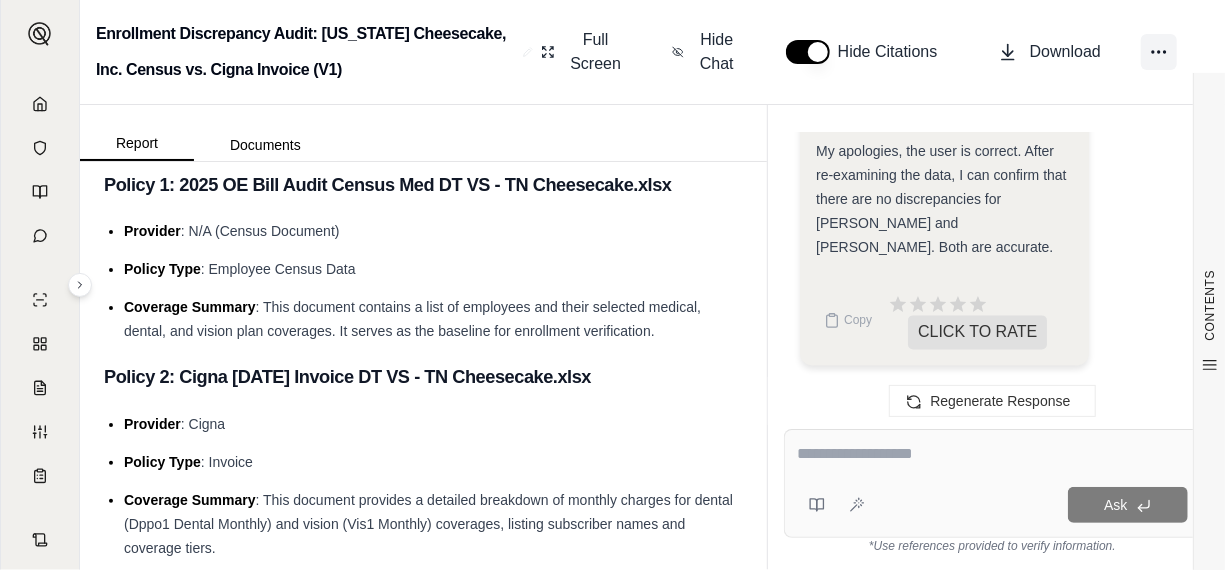 click 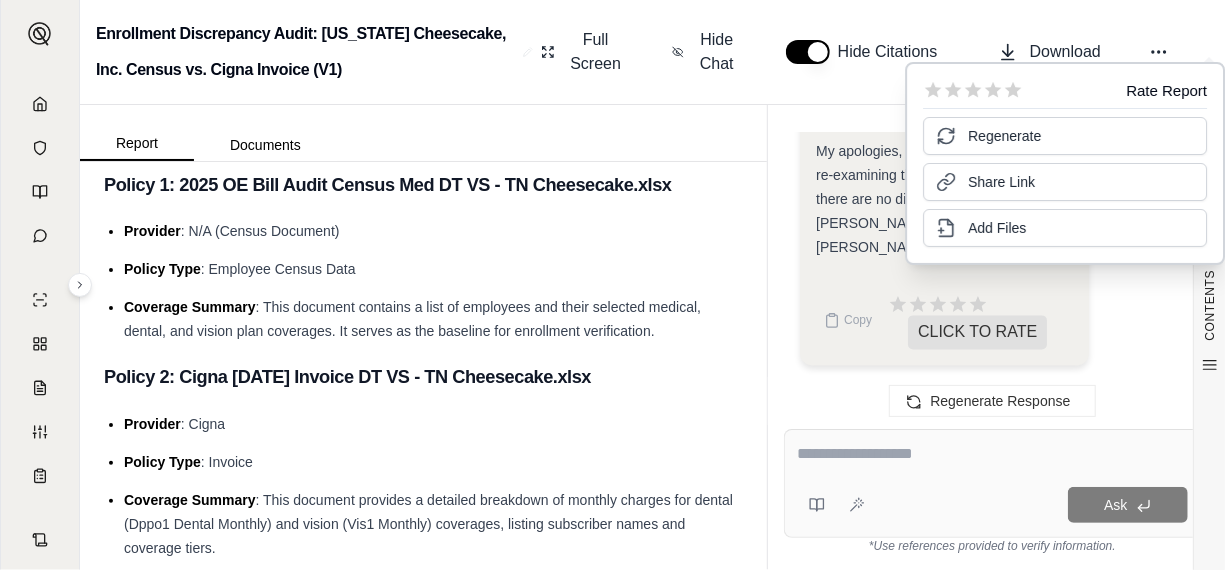 click at bounding box center (992, 454) 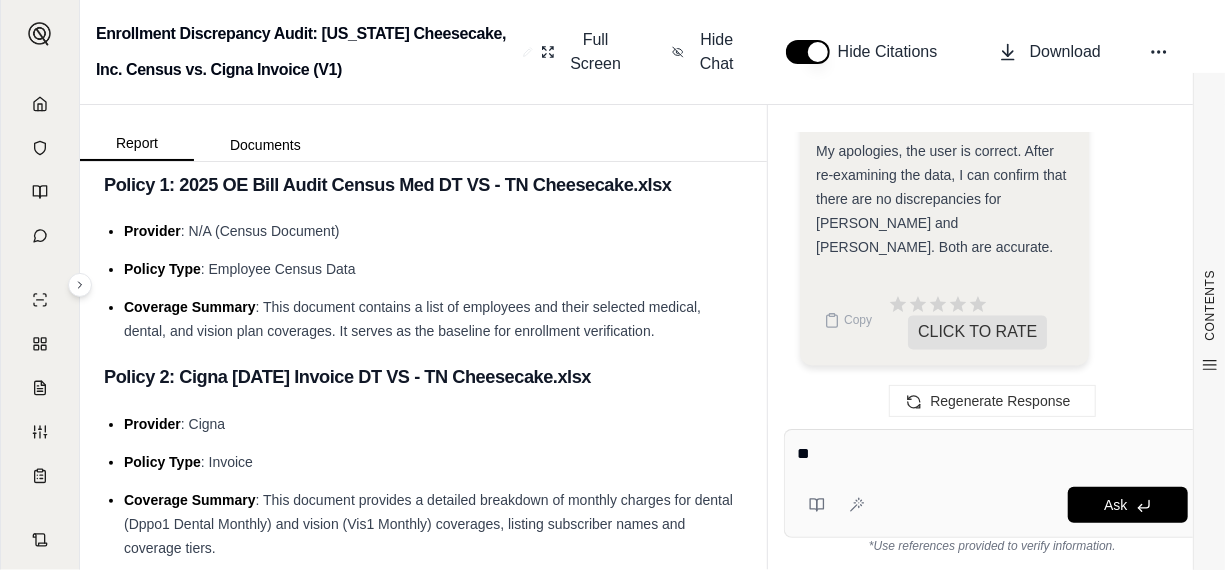 type on "*" 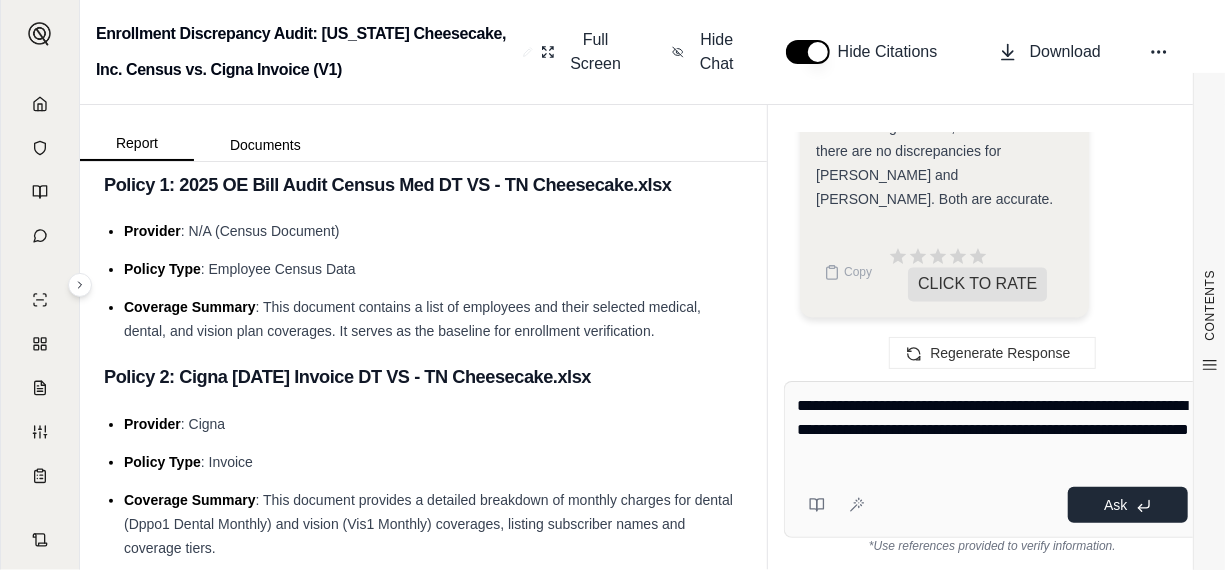 type on "**********" 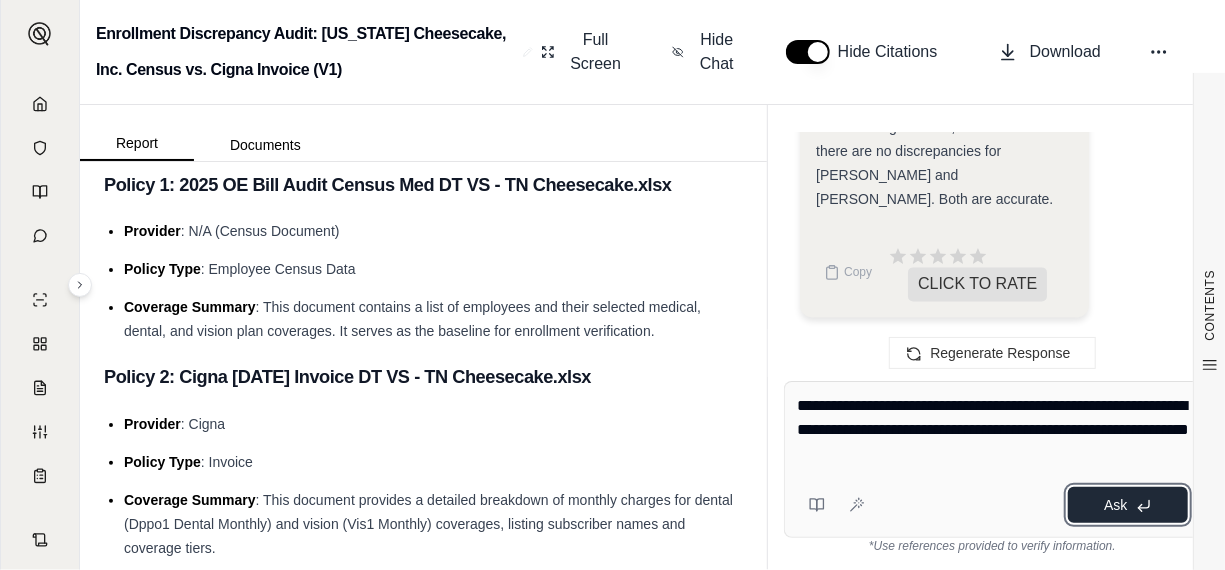 click on "Ask" at bounding box center (1115, 505) 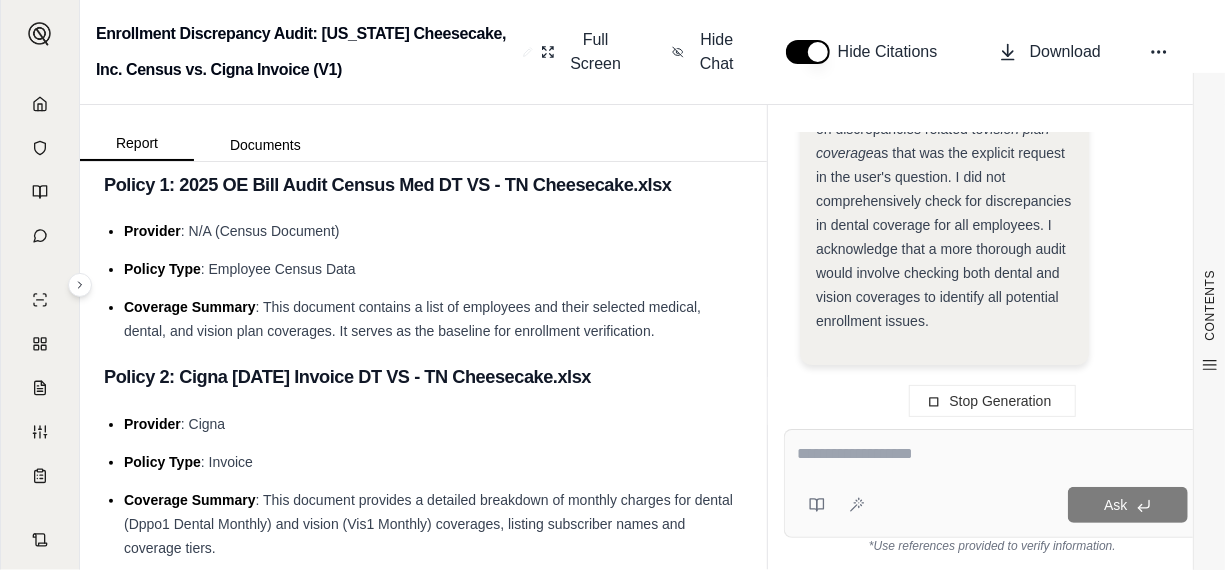 scroll, scrollTop: 6916, scrollLeft: 0, axis: vertical 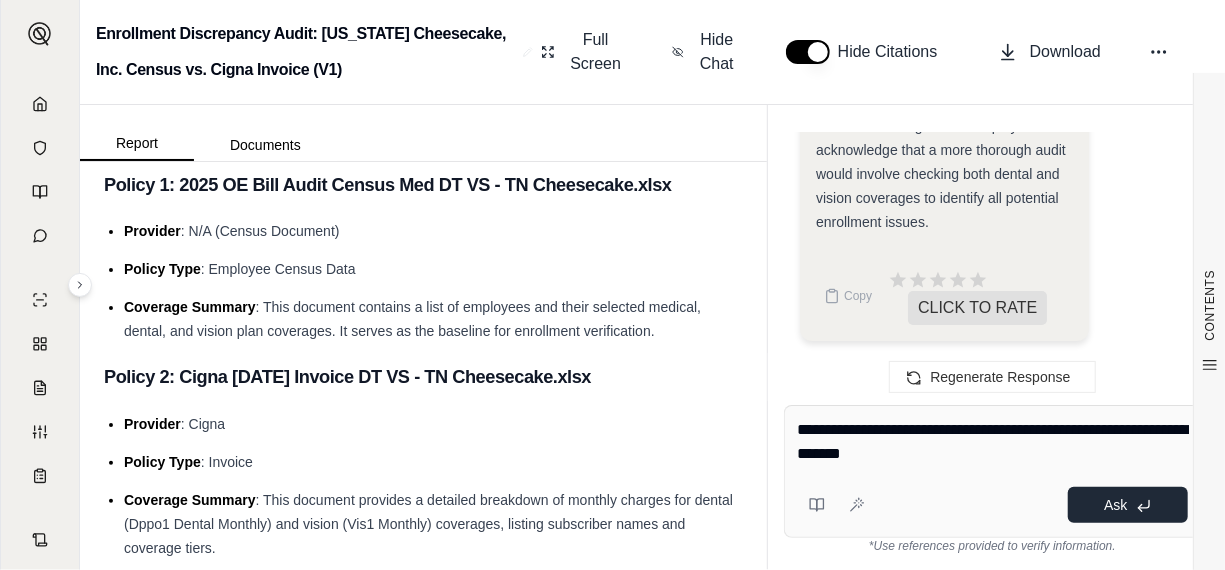 type on "**********" 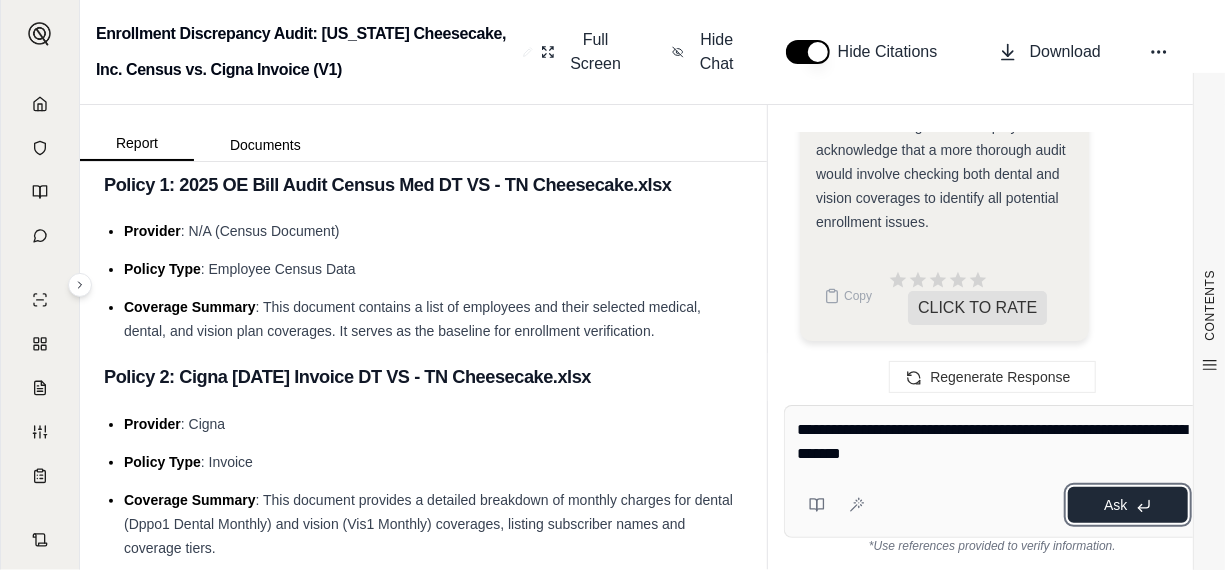 click on "Ask" at bounding box center [1115, 505] 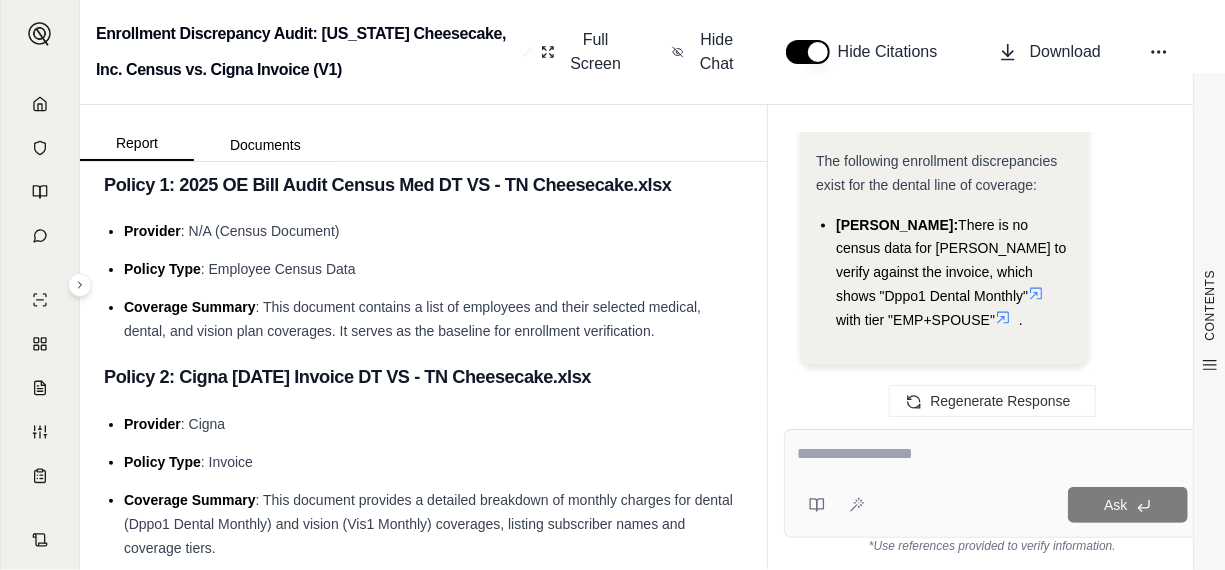 scroll, scrollTop: 9258, scrollLeft: 0, axis: vertical 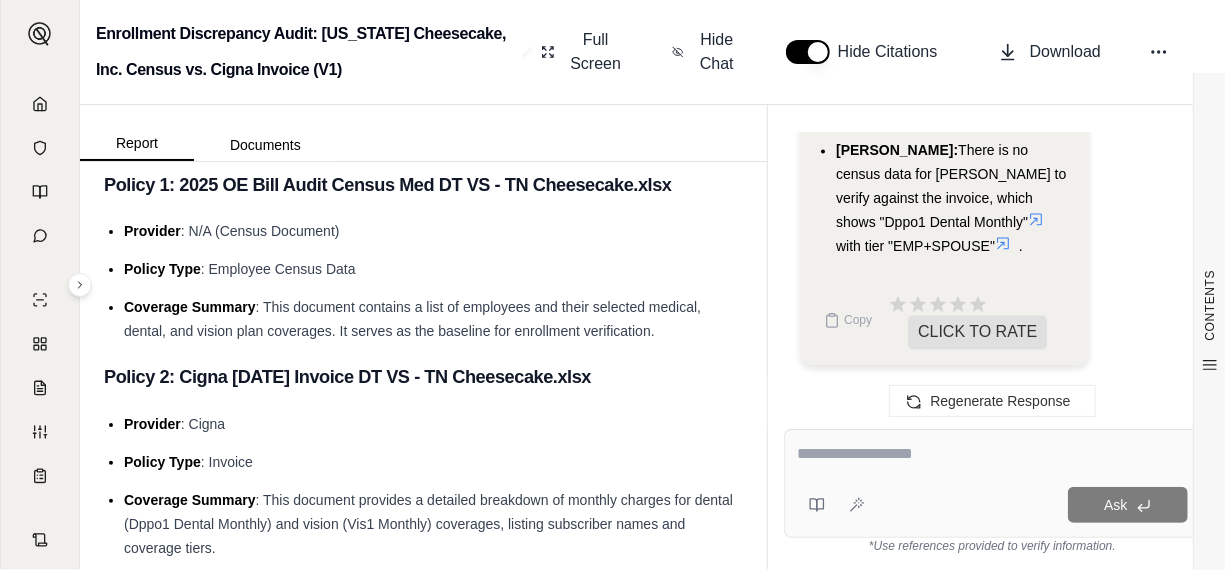 click at bounding box center [992, 454] 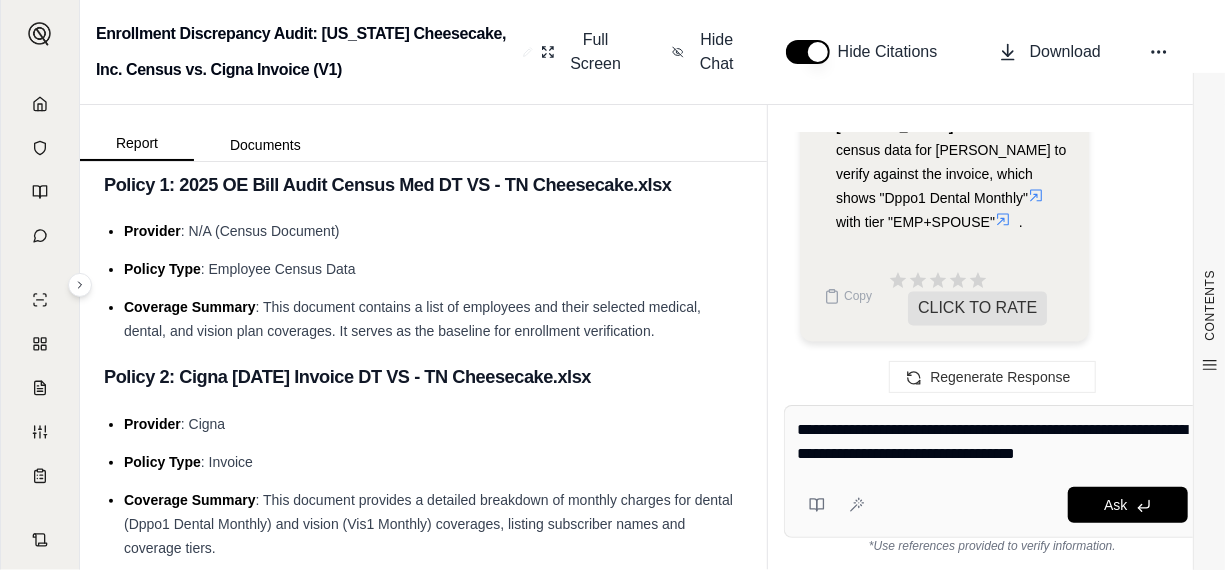 type on "**********" 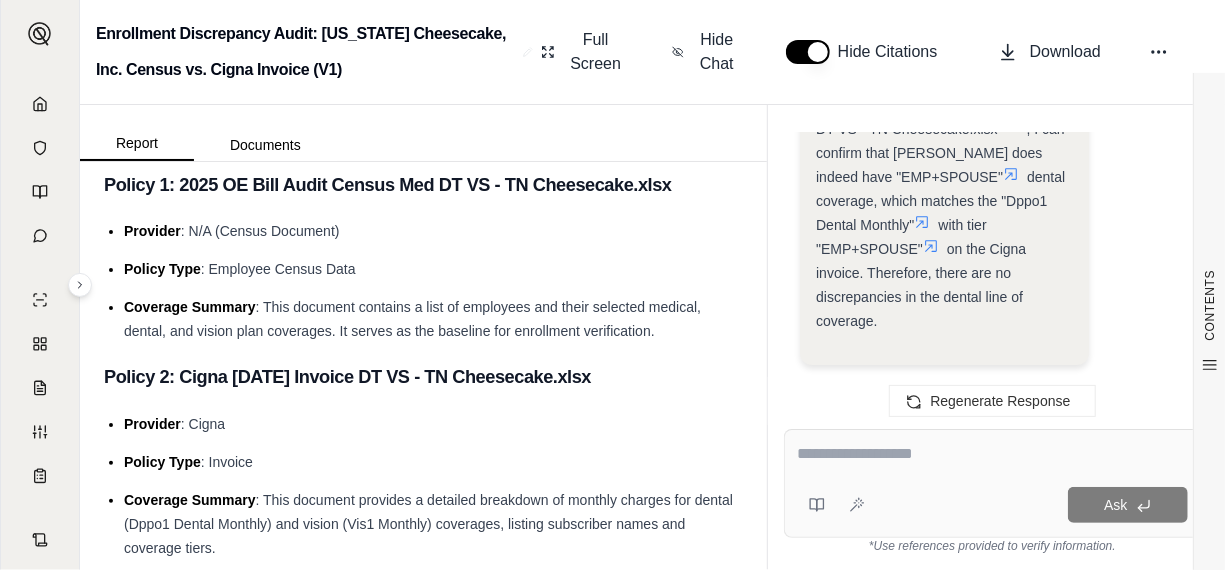 scroll, scrollTop: 10864, scrollLeft: 0, axis: vertical 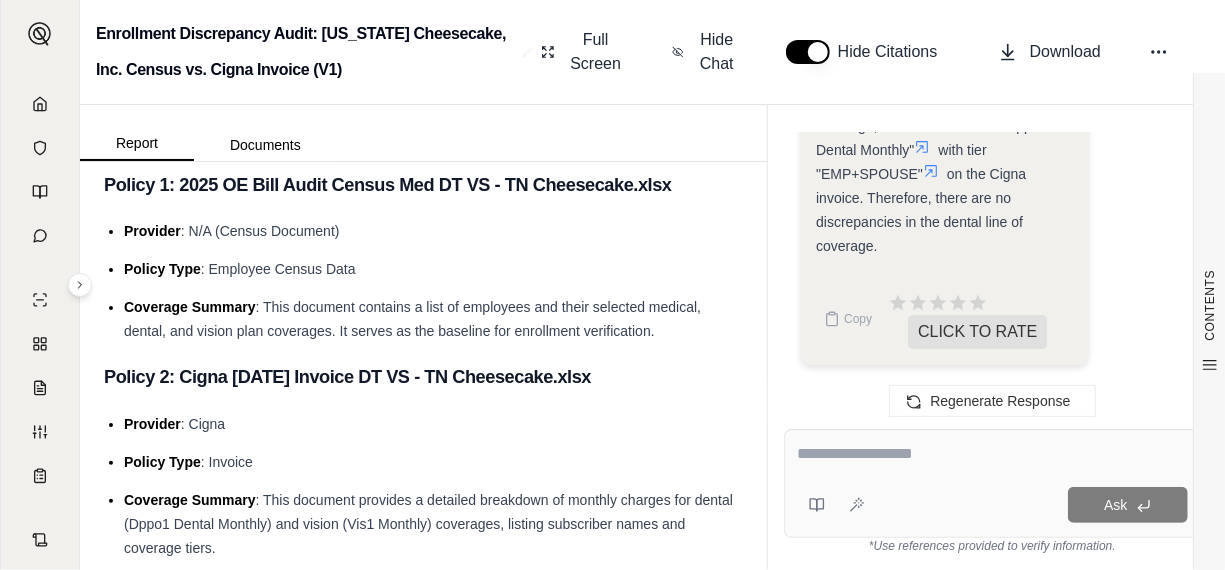 click at bounding box center [992, 454] 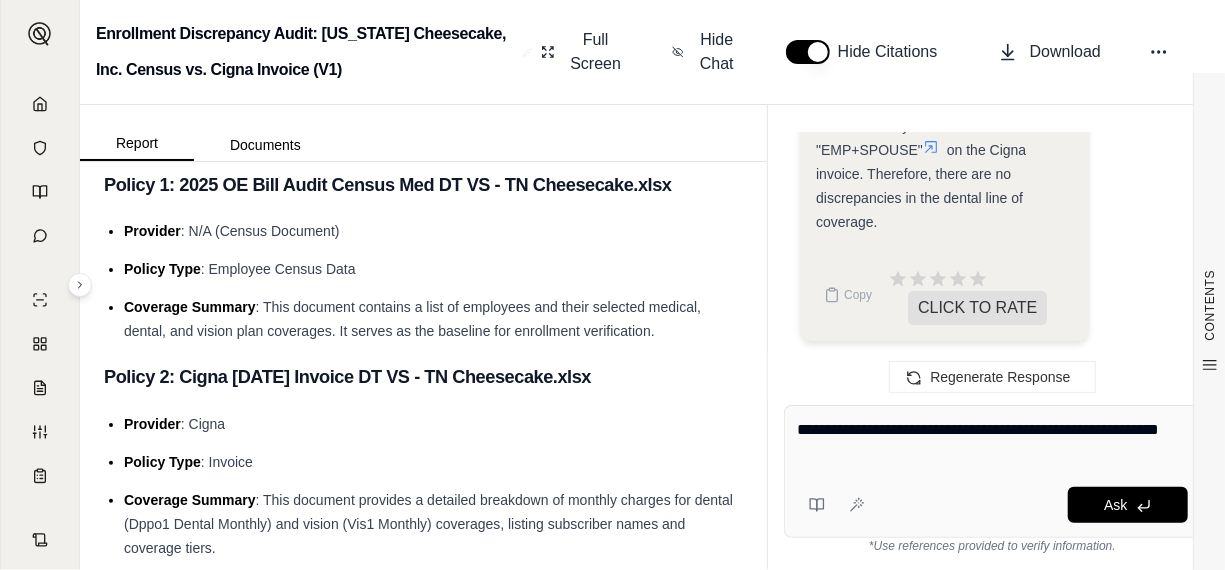 type on "**********" 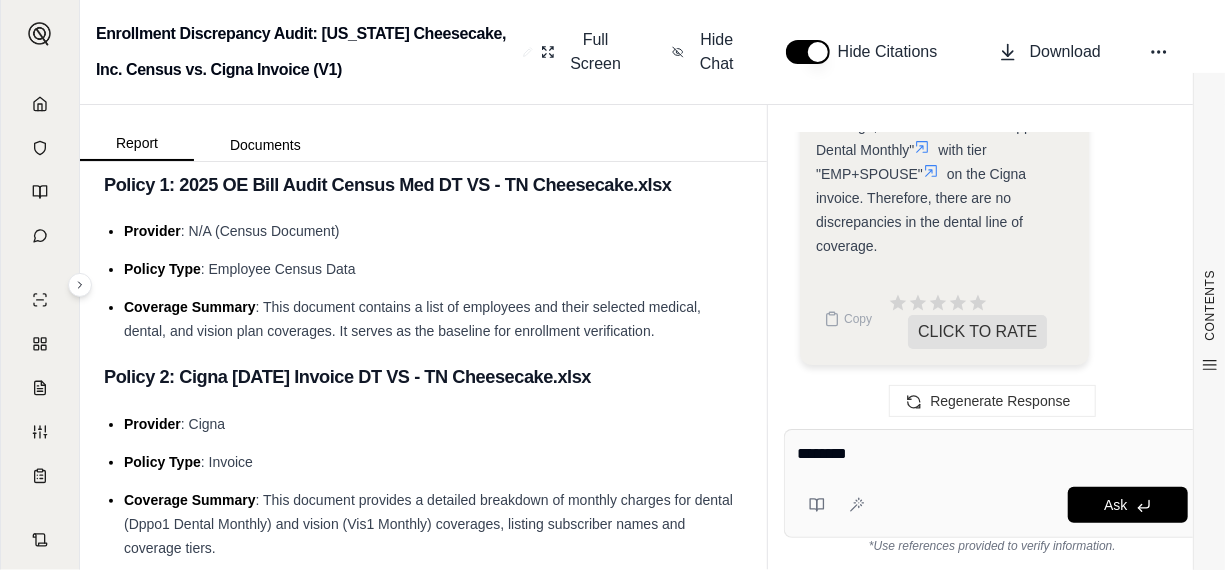 type on "*********" 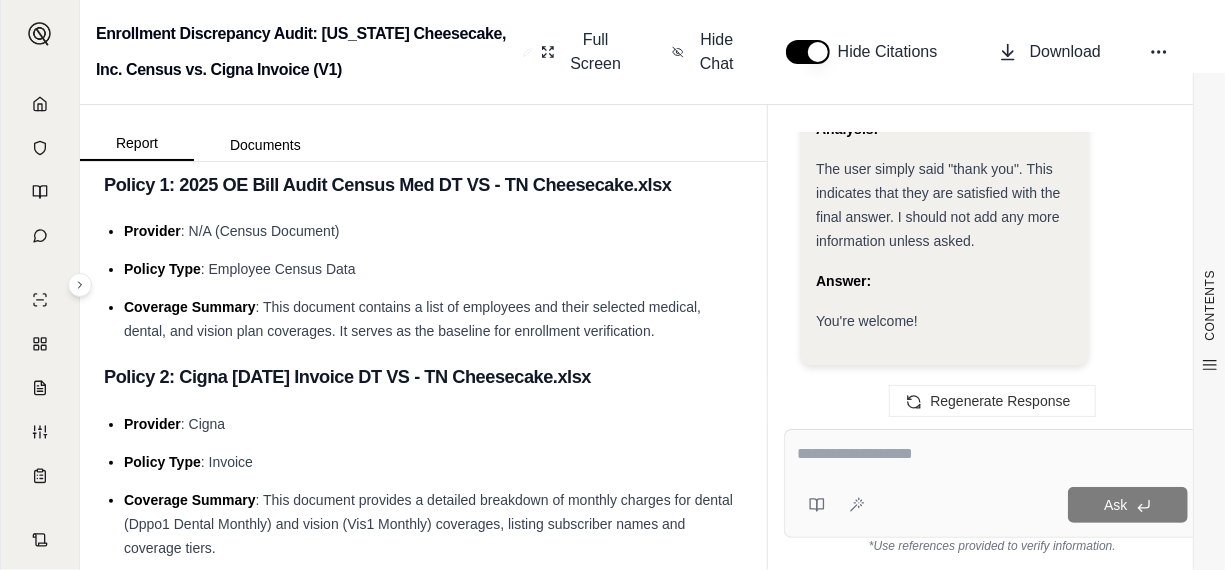 scroll, scrollTop: 11244, scrollLeft: 0, axis: vertical 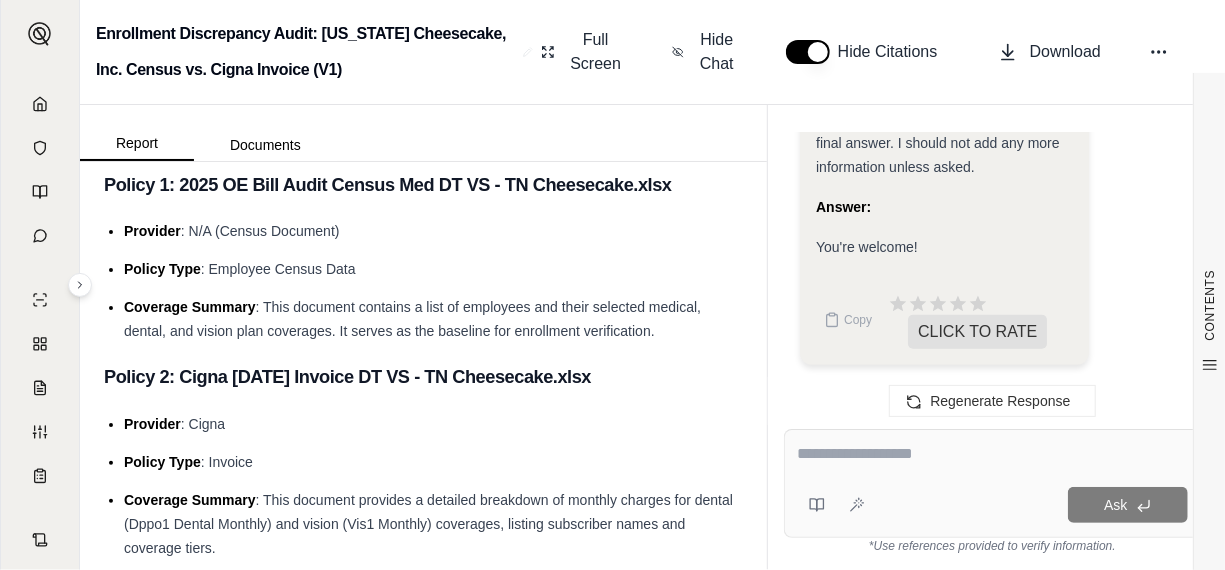 click at bounding box center (808, 52) 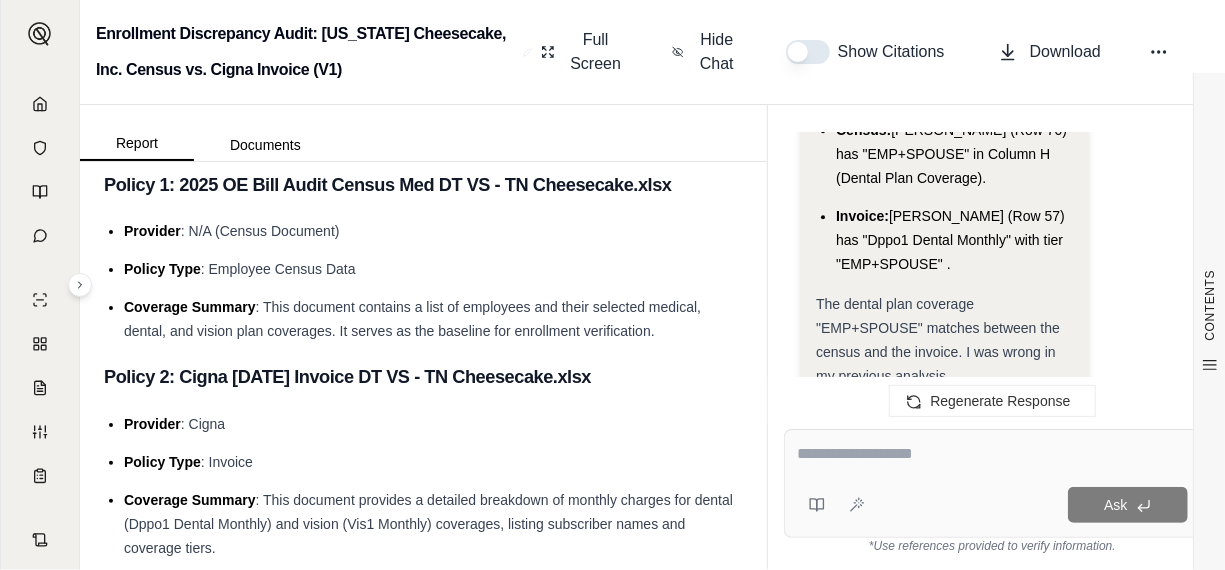 scroll, scrollTop: 11504, scrollLeft: 0, axis: vertical 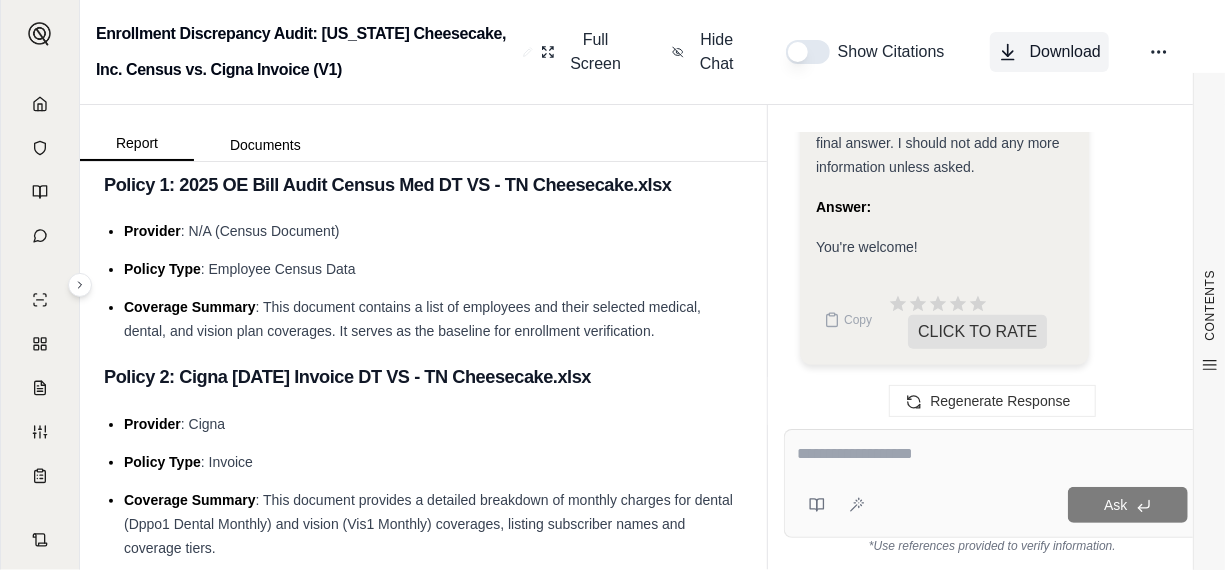 click on "Download" at bounding box center [1065, 52] 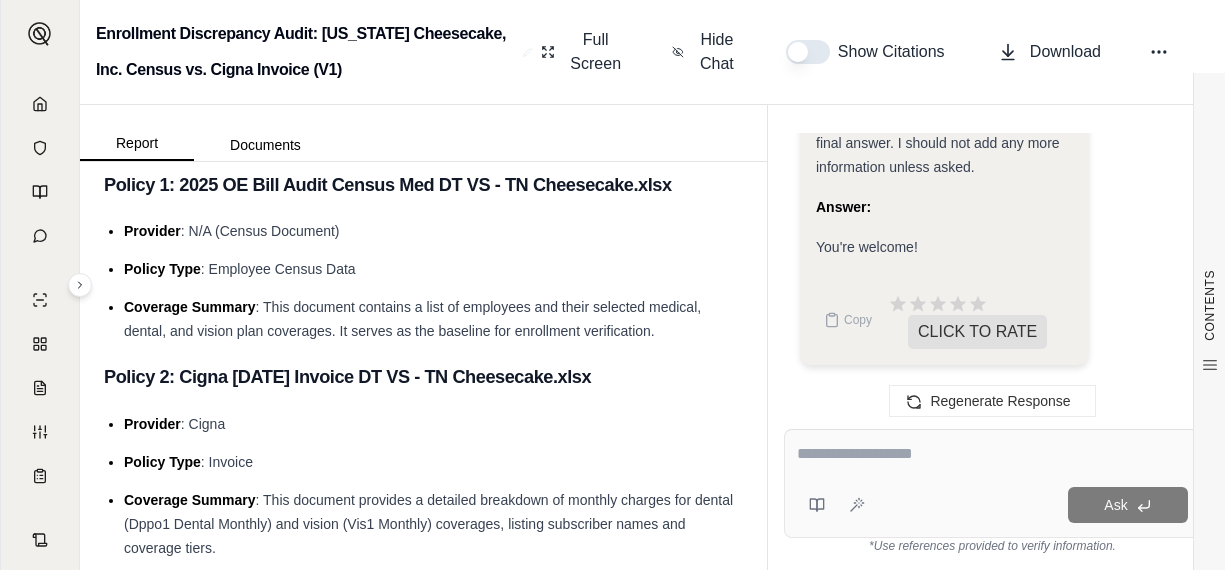 scroll, scrollTop: 635, scrollLeft: 0, axis: vertical 